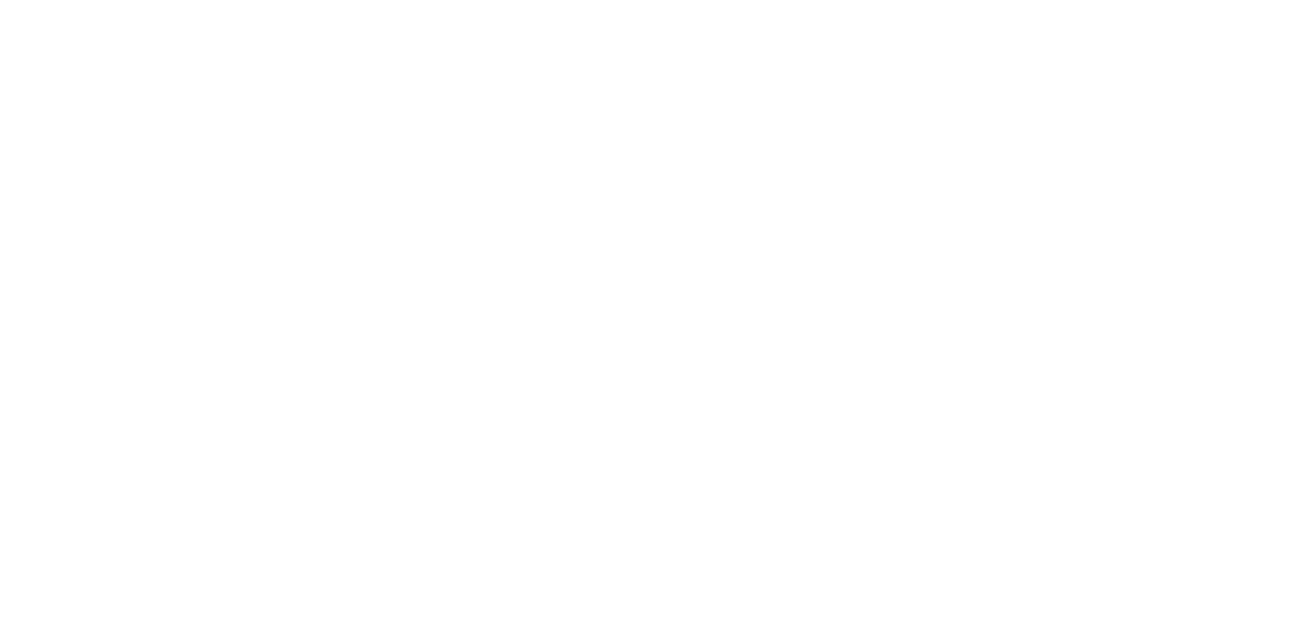 scroll, scrollTop: 0, scrollLeft: 0, axis: both 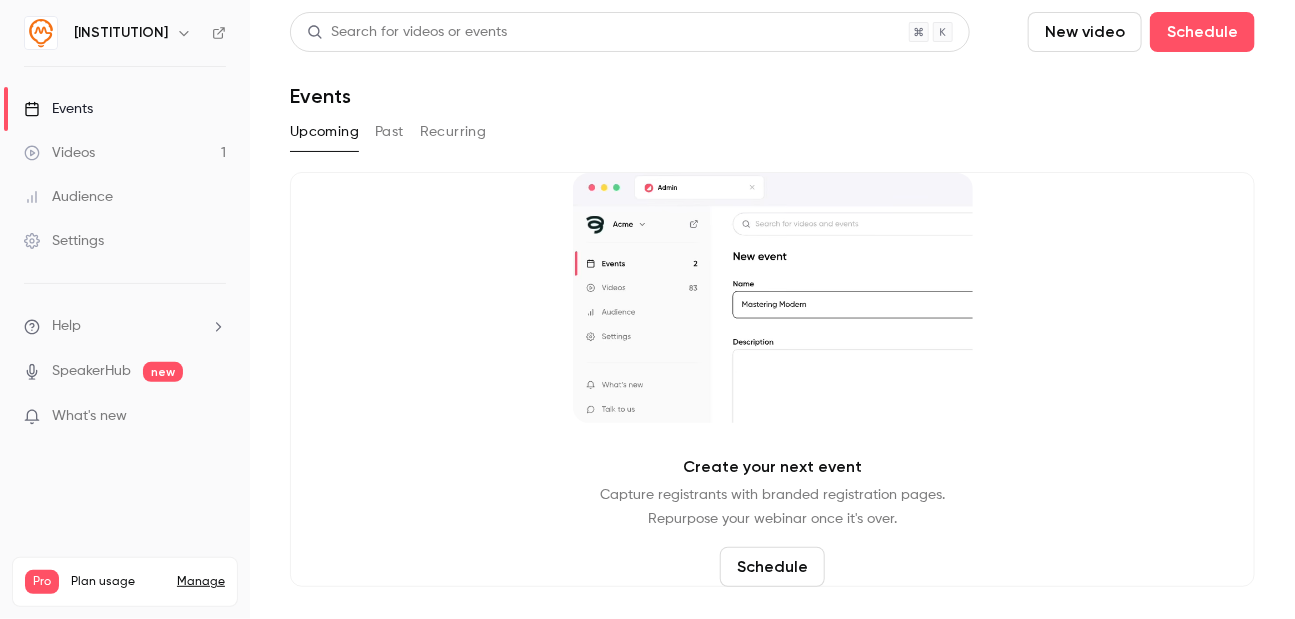 click at bounding box center (41, 33) 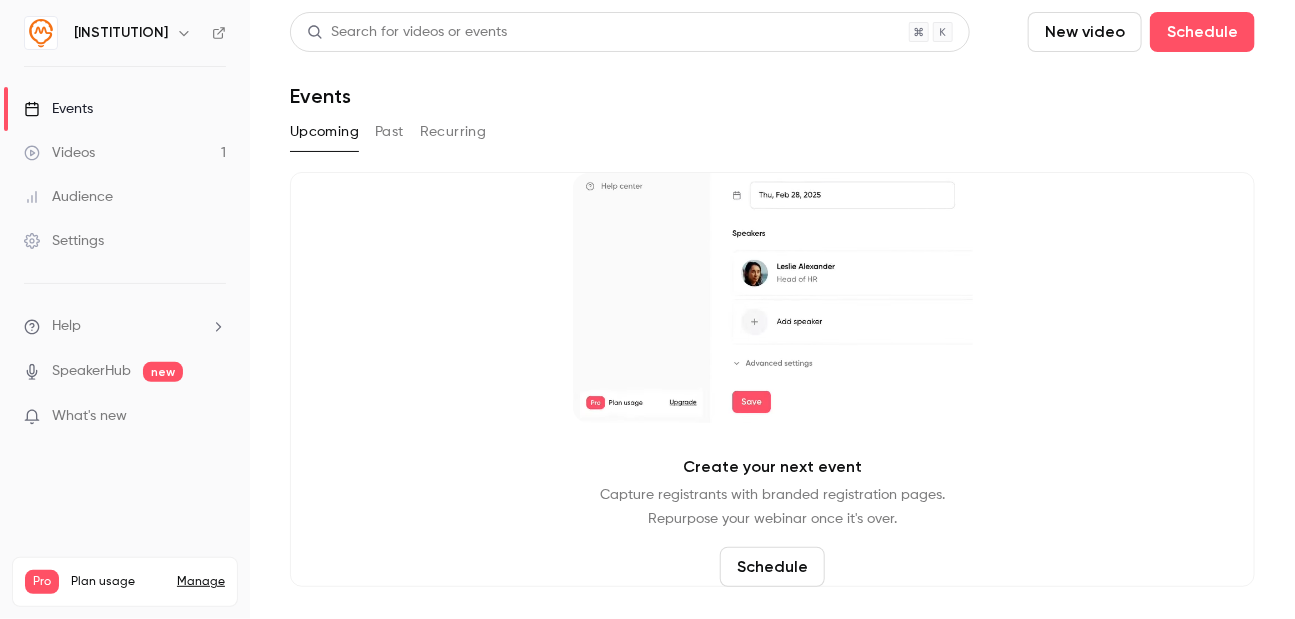 click at bounding box center (41, 33) 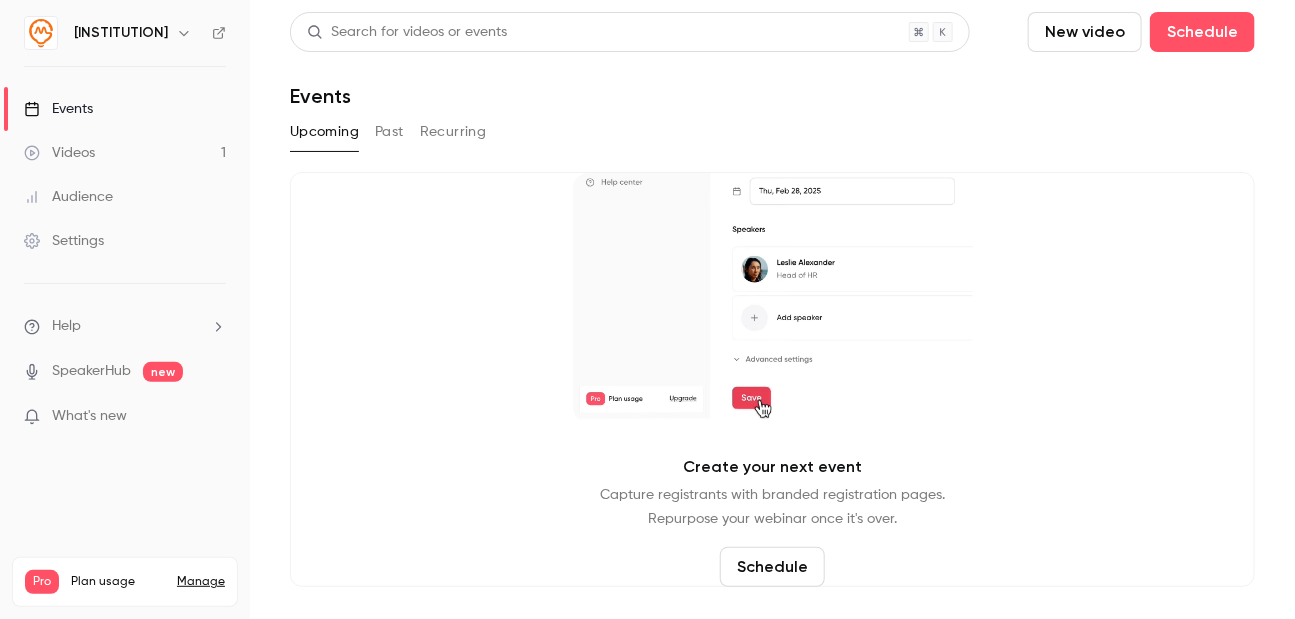 click on "New video" at bounding box center [1085, 32] 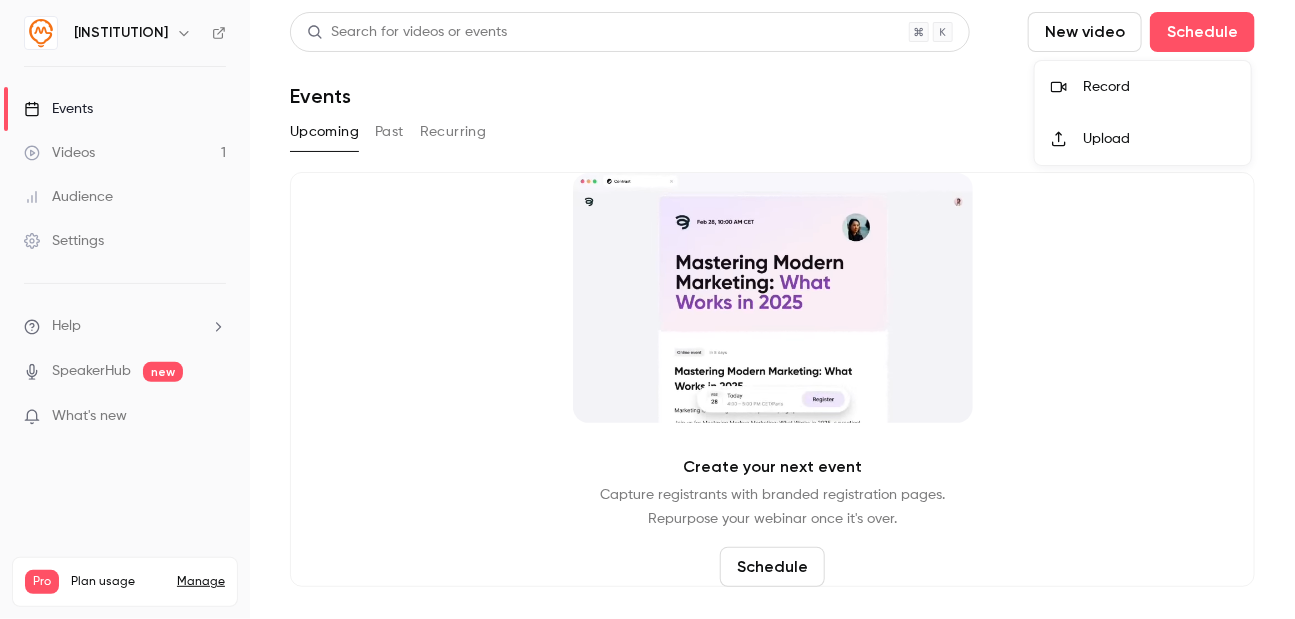 click at bounding box center [647, 309] 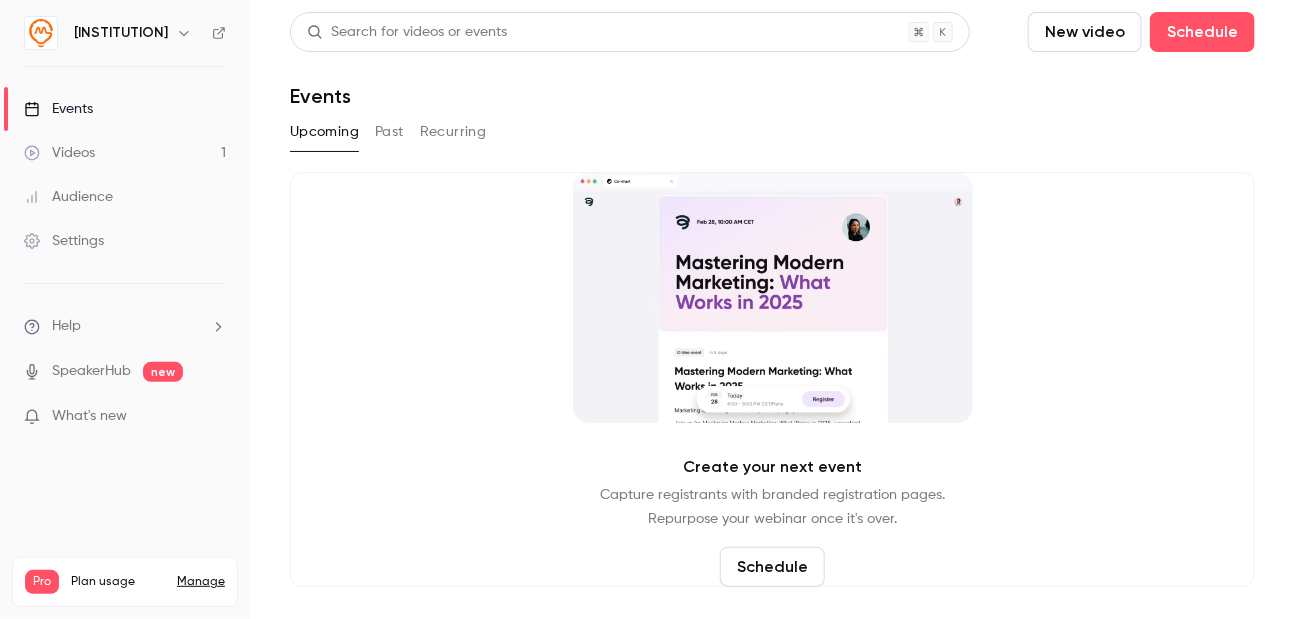 click on "Settings" at bounding box center (64, 241) 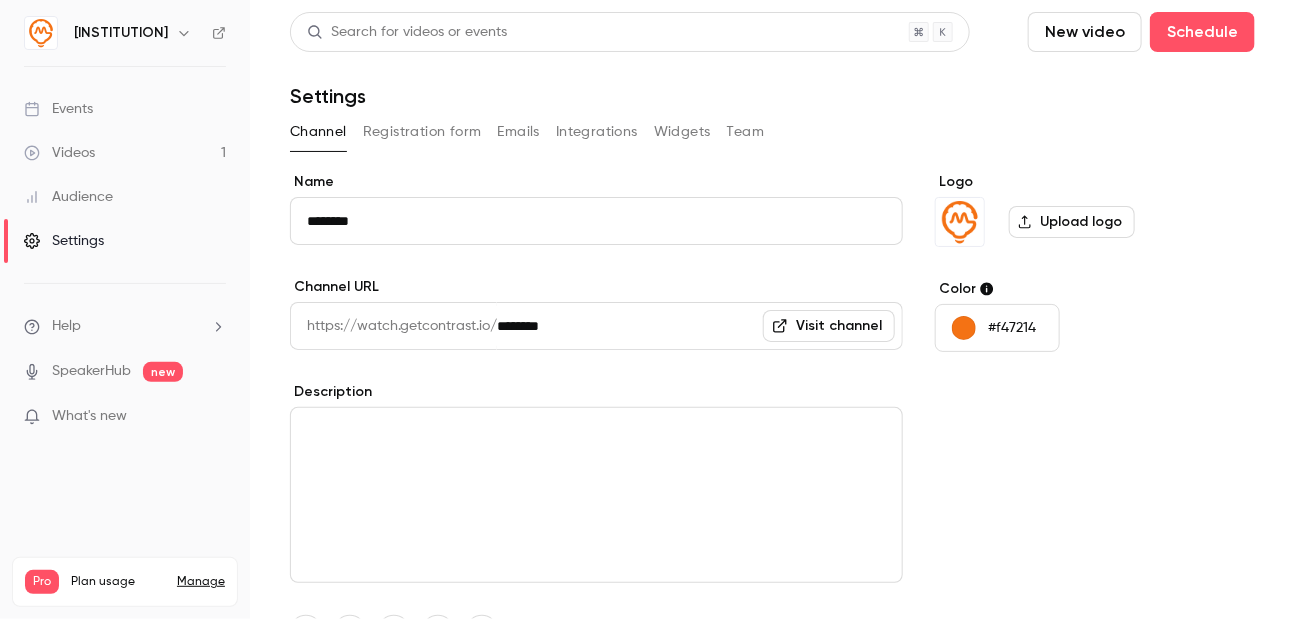 click on "Manage" at bounding box center (201, 582) 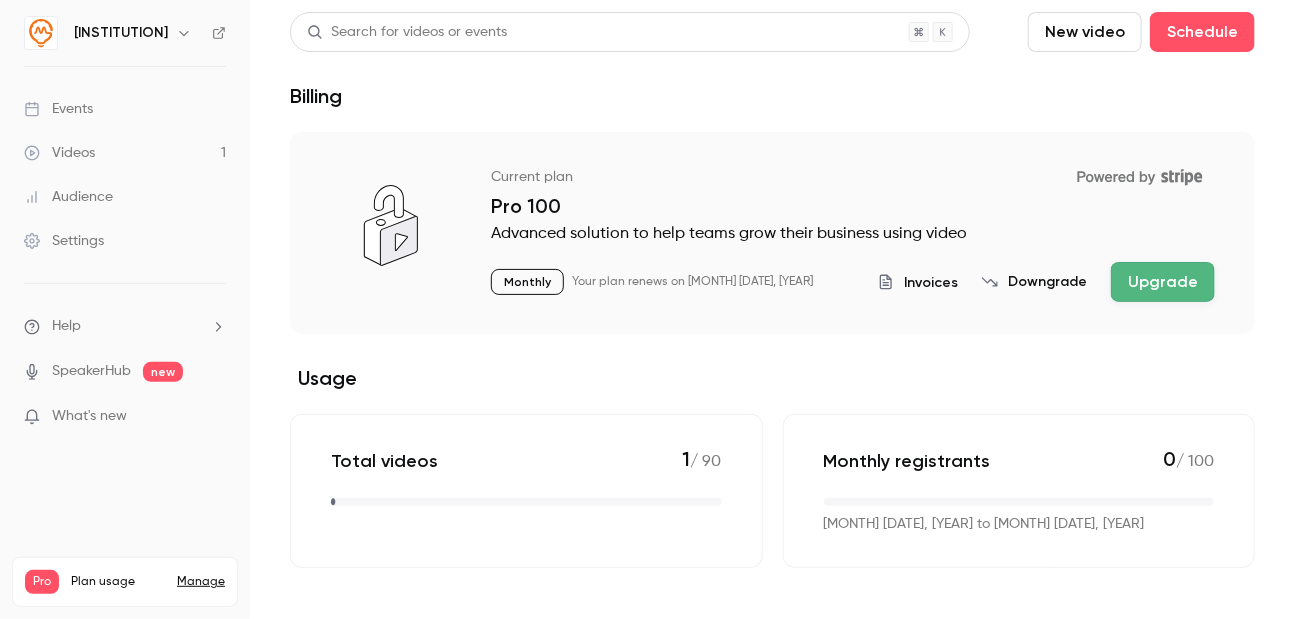 click on "Settings" at bounding box center (64, 241) 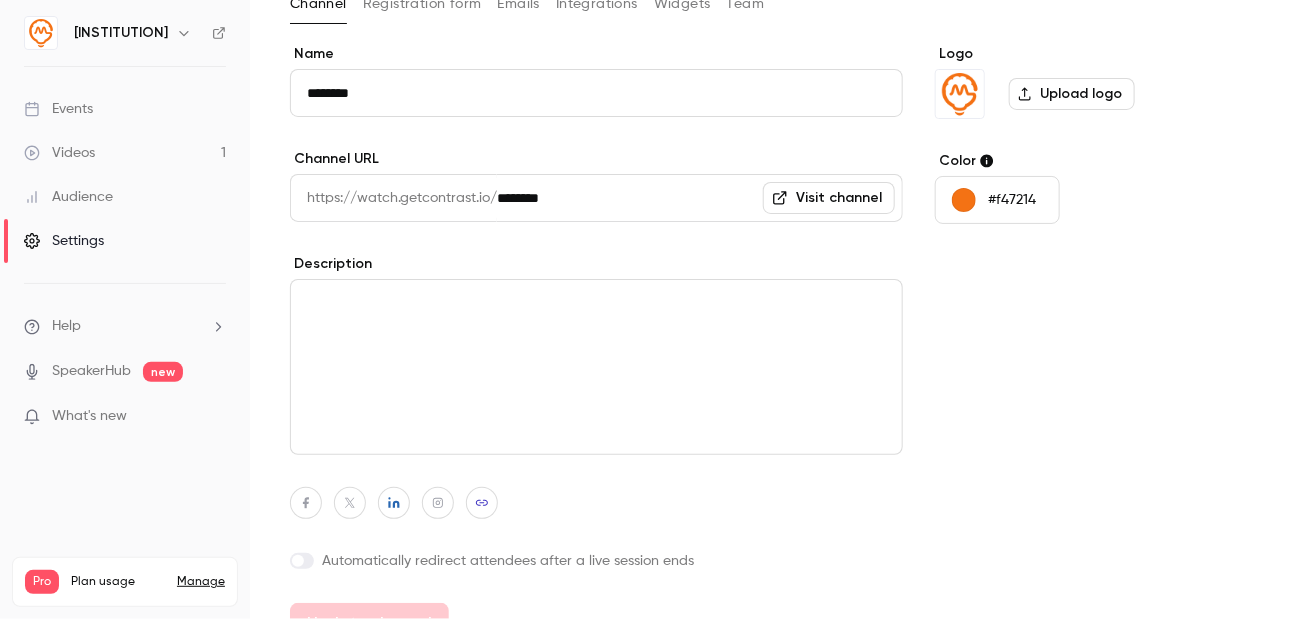 scroll, scrollTop: 163, scrollLeft: 0, axis: vertical 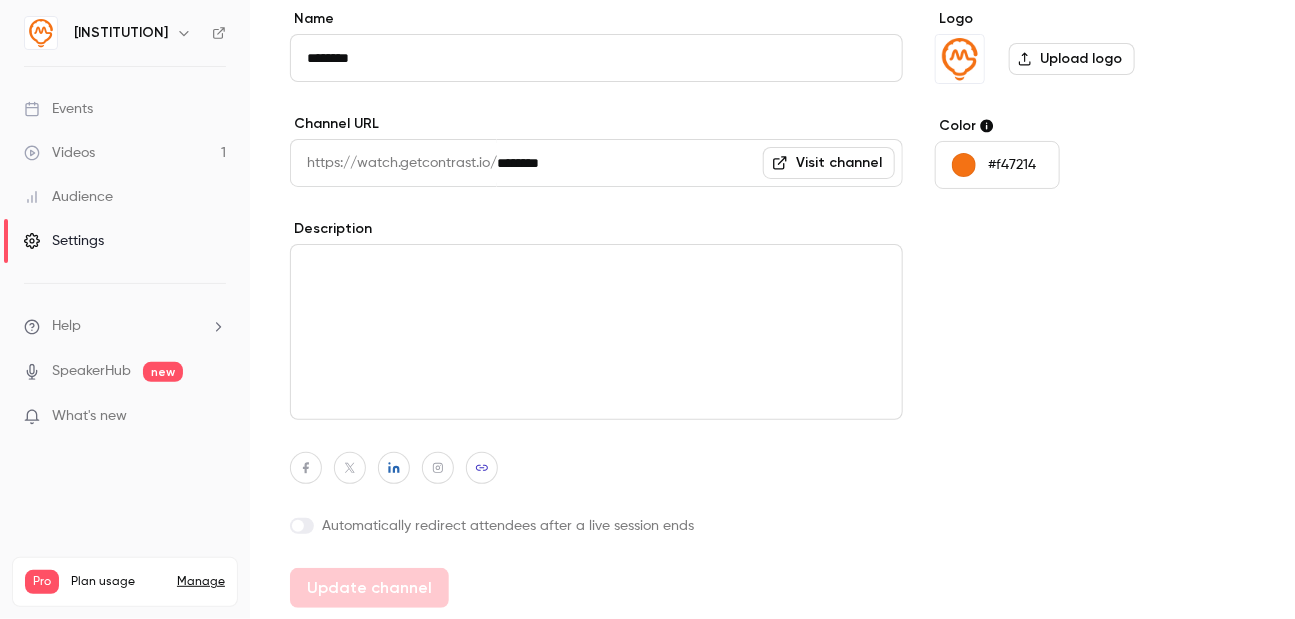 click on "Plan usage" at bounding box center [118, 582] 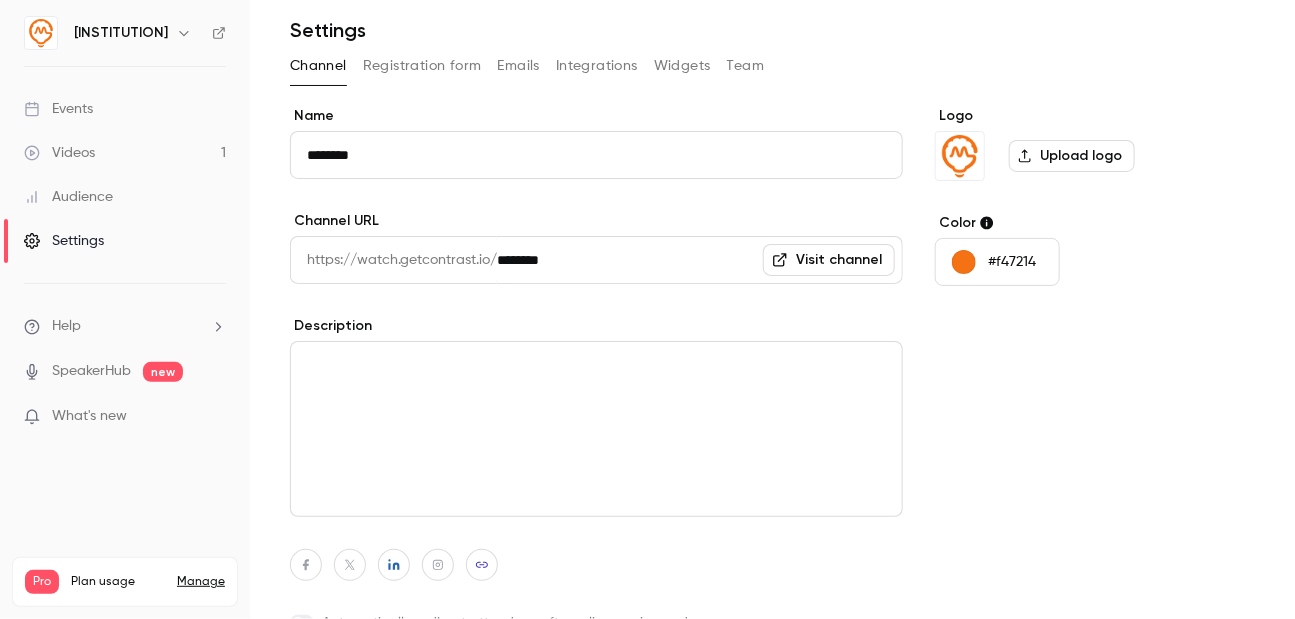 scroll, scrollTop: 0, scrollLeft: 0, axis: both 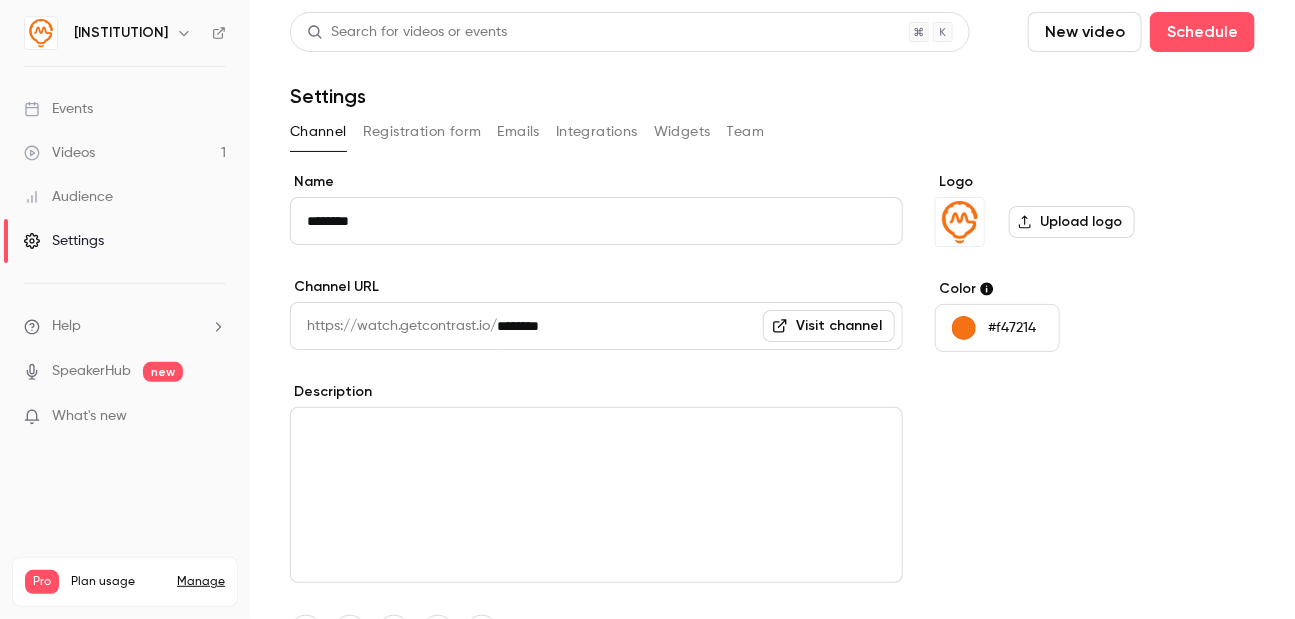 click 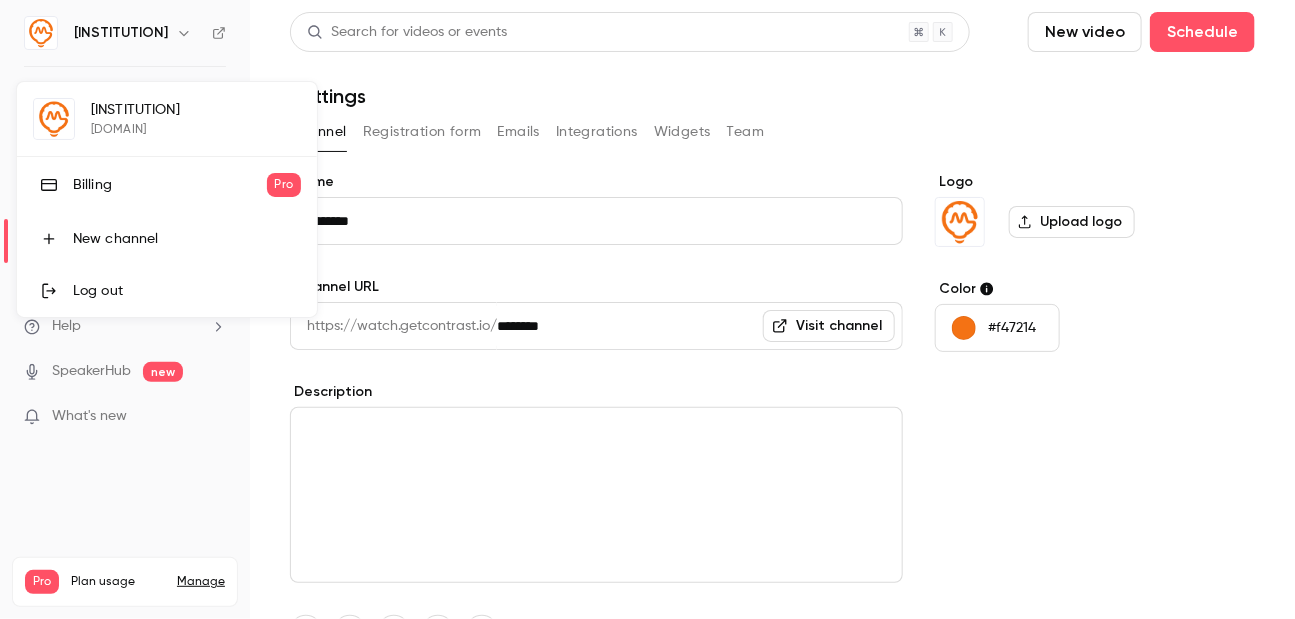 click at bounding box center (647, 309) 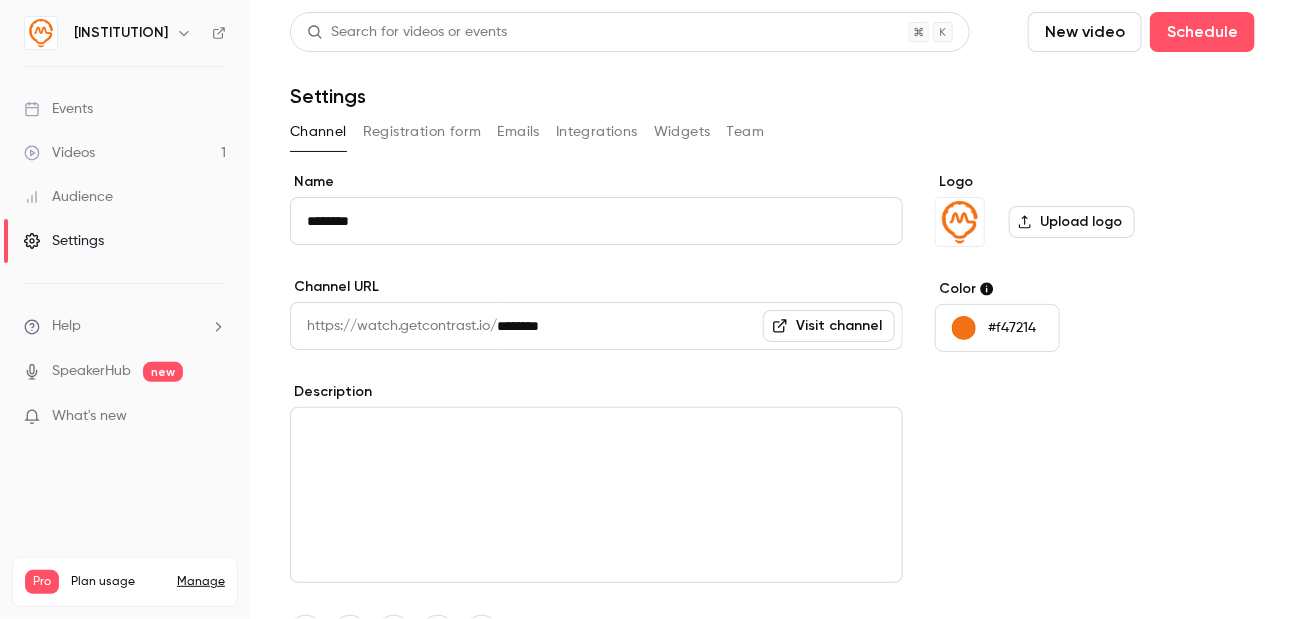 click on "Channel URL https://watch.getcontrast.io/ ******** Visit channel Description Automatically redirect attendees after a live session ends Update channel Logo Upload logo Color #f47214" at bounding box center (772, 391) 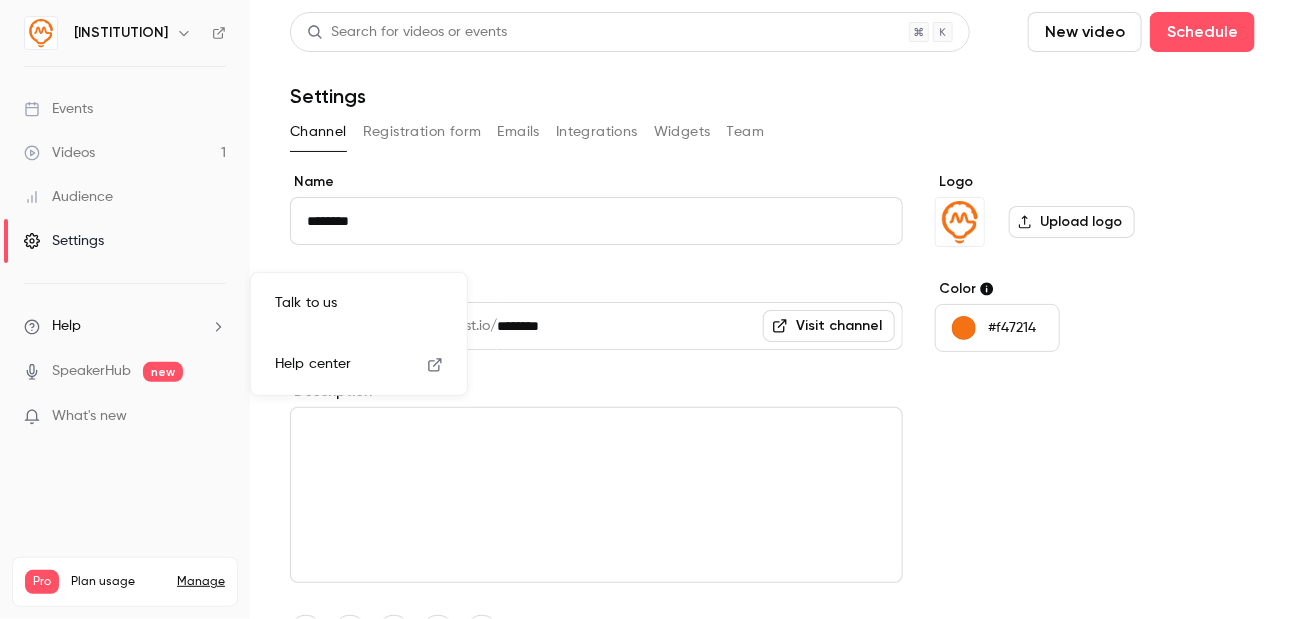 click at bounding box center (647, 309) 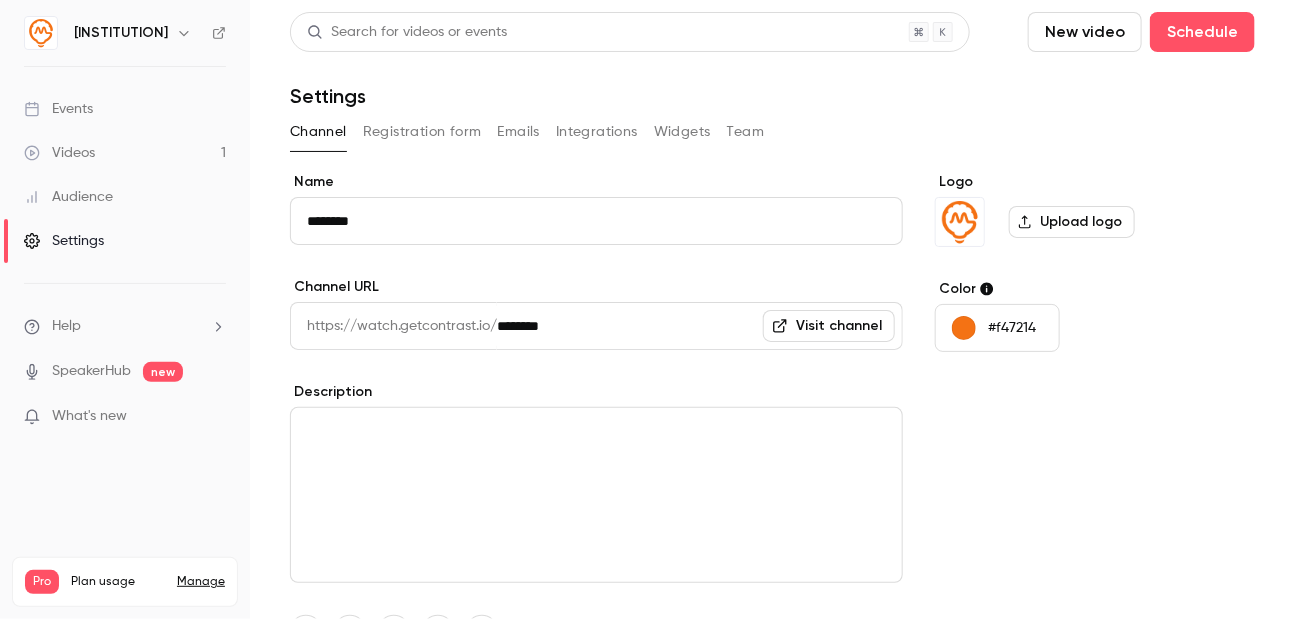 click on "Manage" at bounding box center (201, 582) 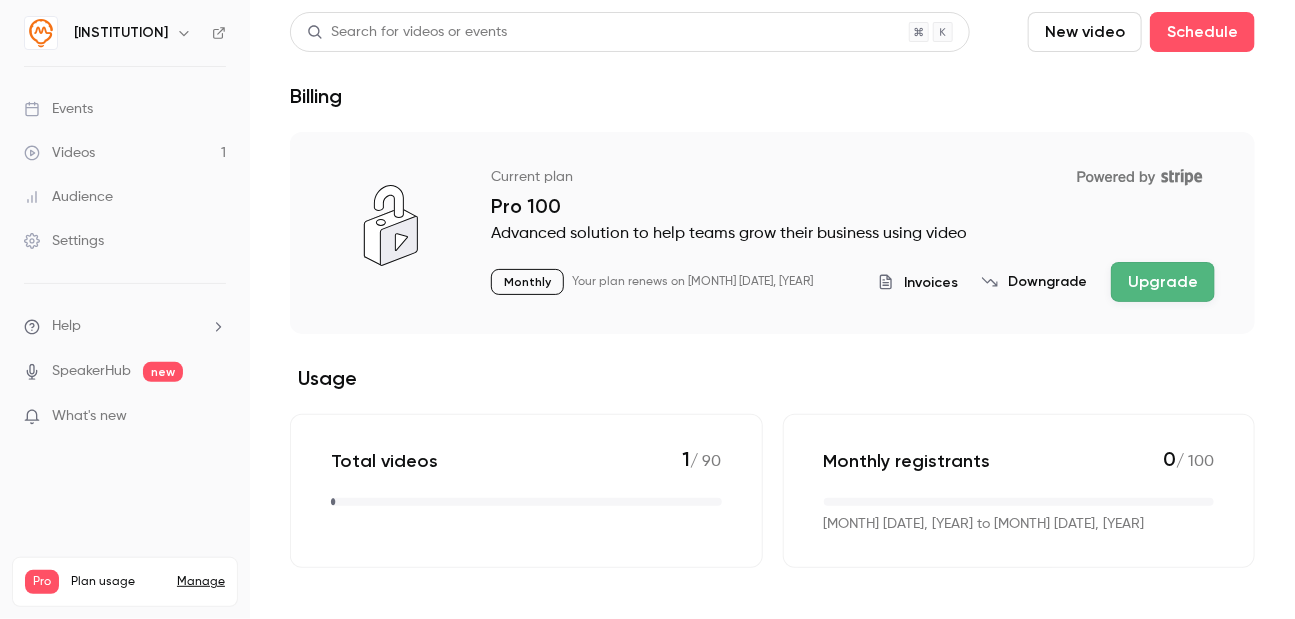 click on "Events" at bounding box center (58, 109) 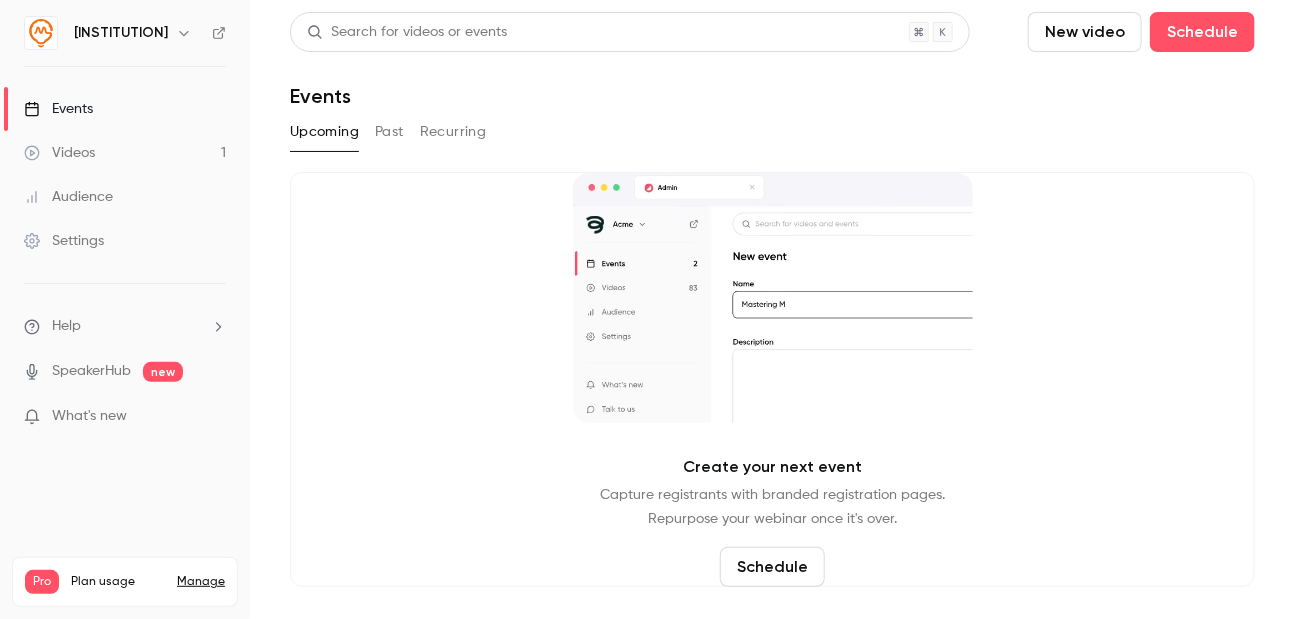 click on "Videos" at bounding box center [59, 153] 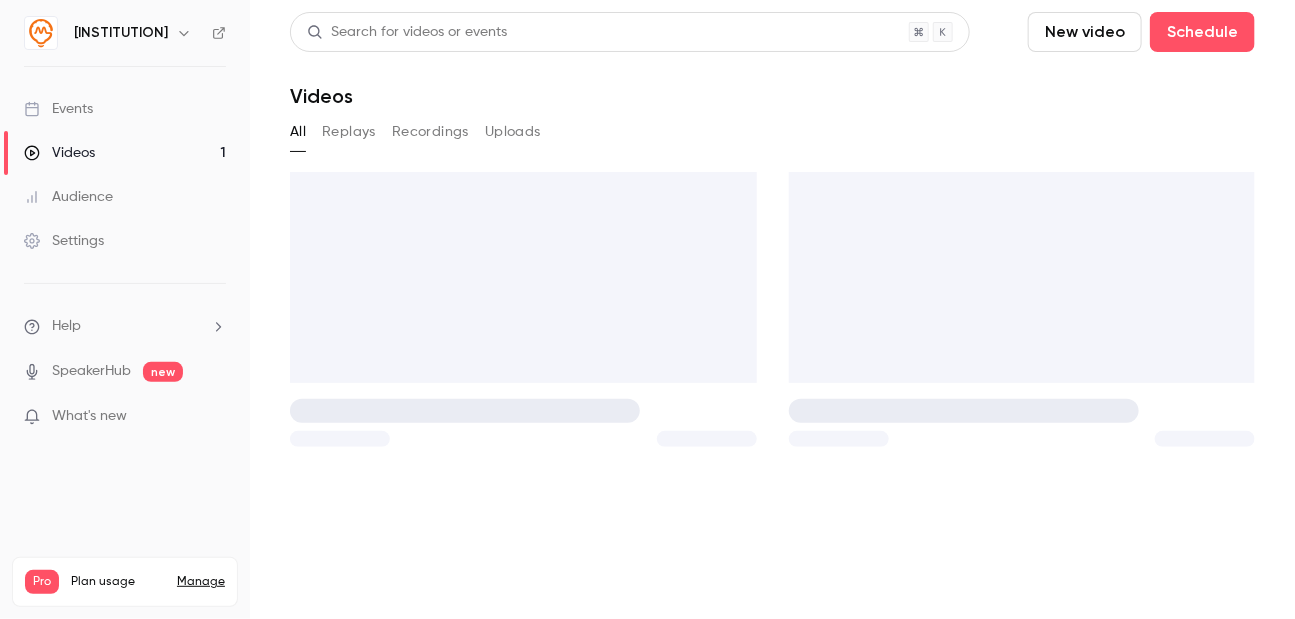 click on "Audience" at bounding box center [68, 197] 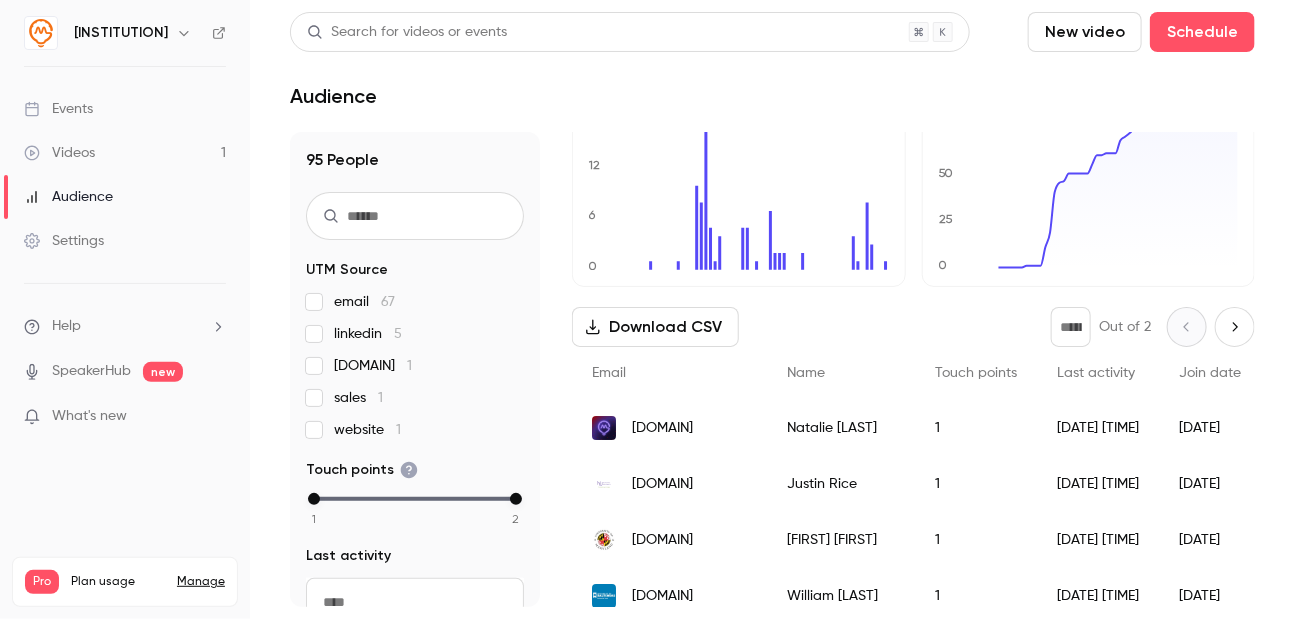scroll, scrollTop: 0, scrollLeft: 0, axis: both 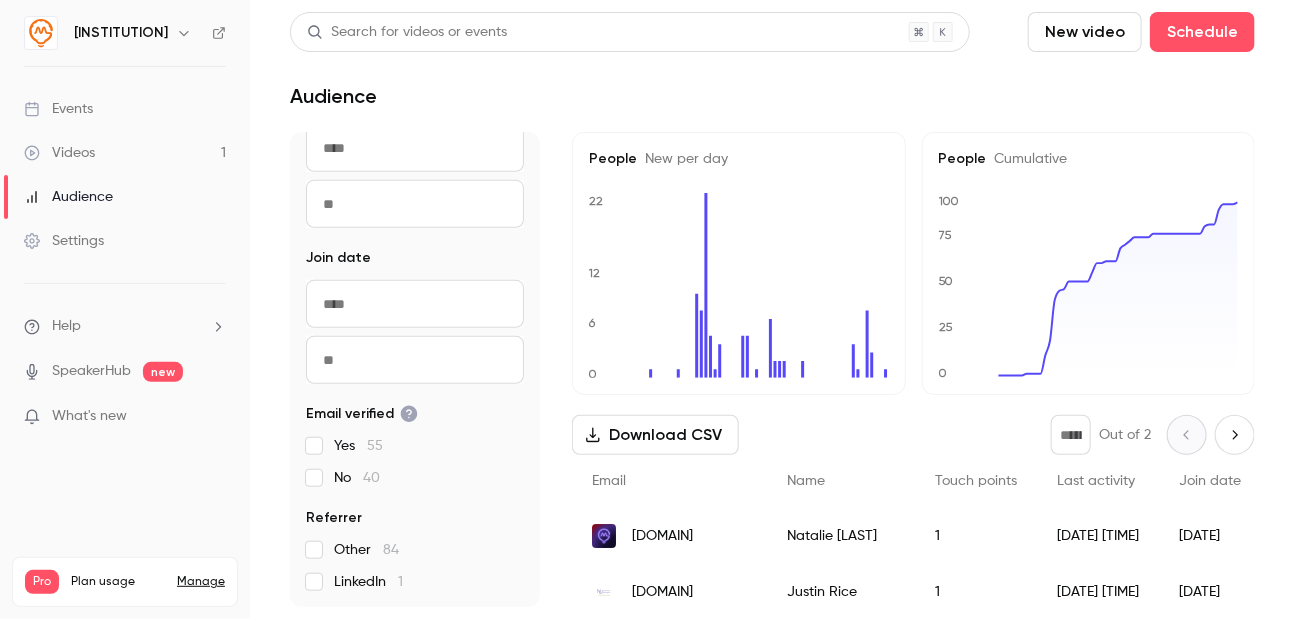 click on "Settings" at bounding box center (64, 241) 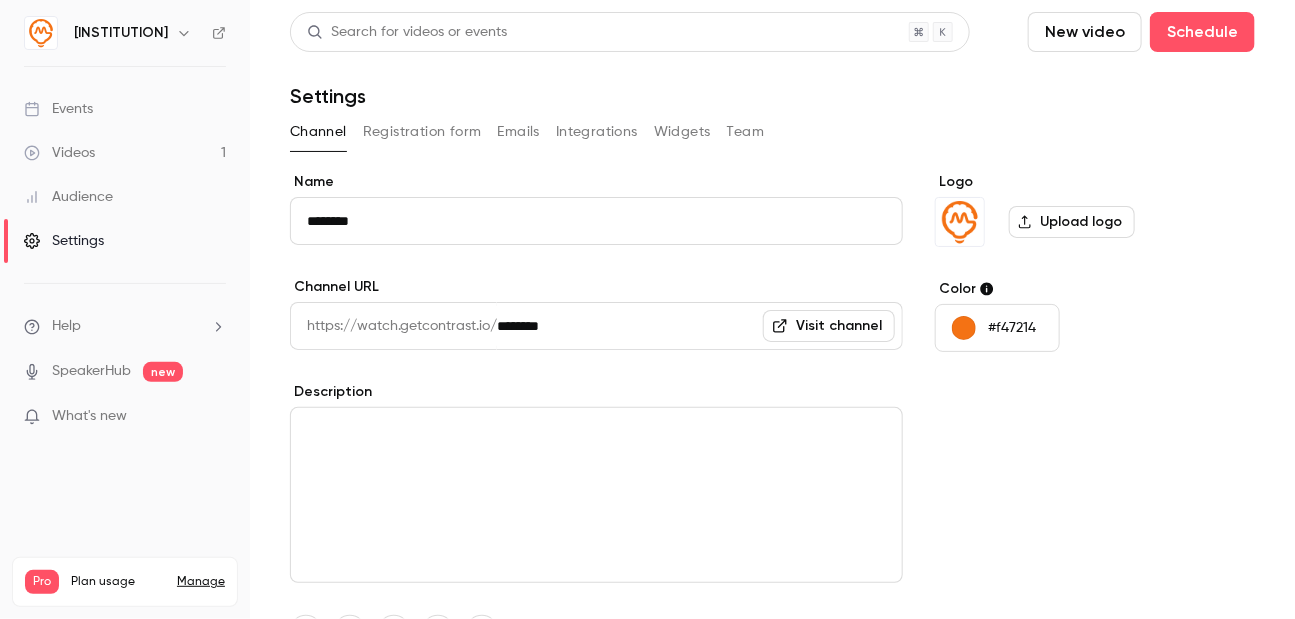 click on "Team" at bounding box center [746, 132] 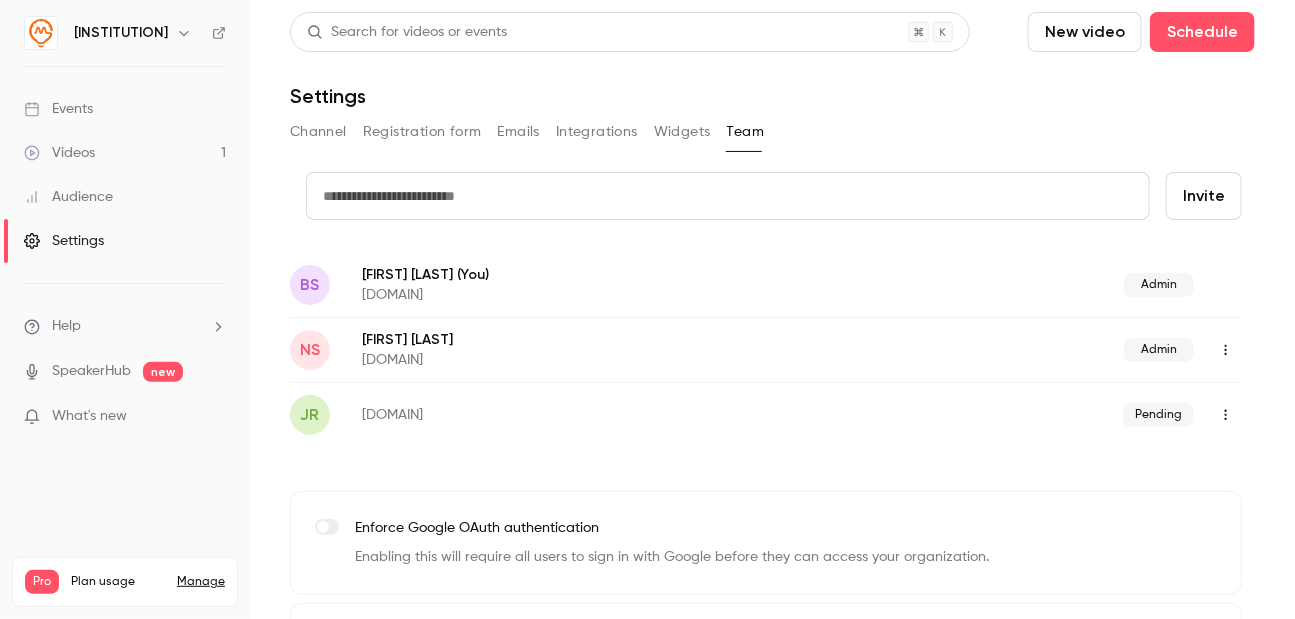click at bounding box center (728, 196) 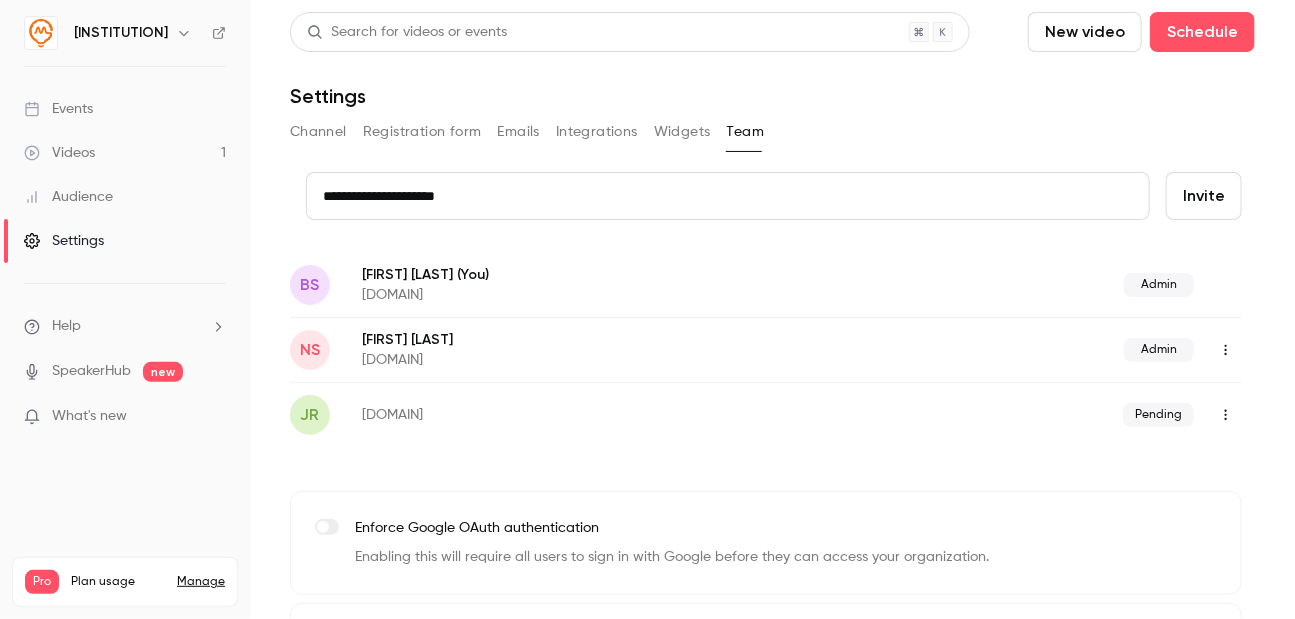type on "**********" 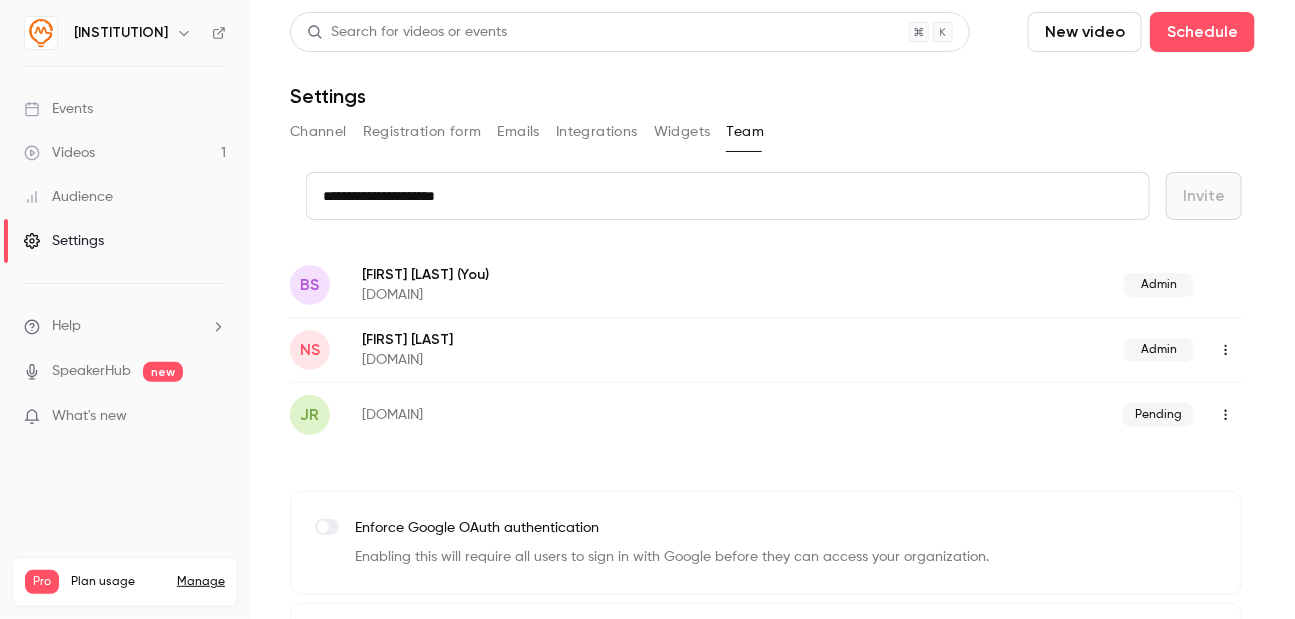 type 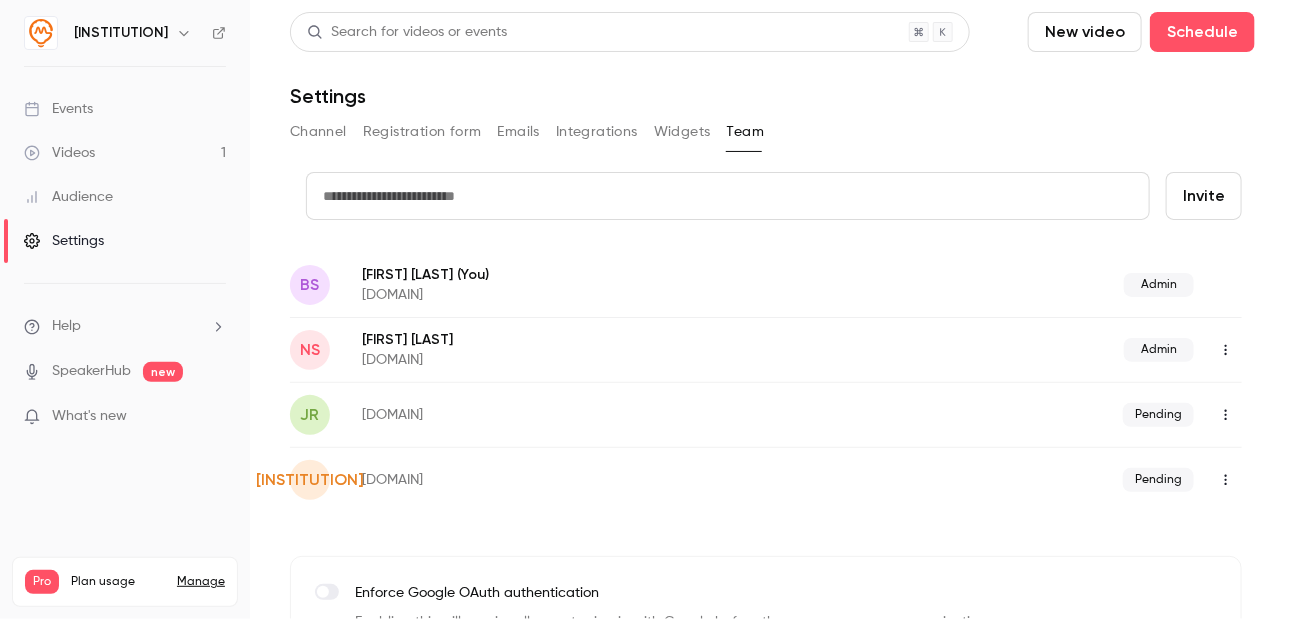 click at bounding box center [728, 196] 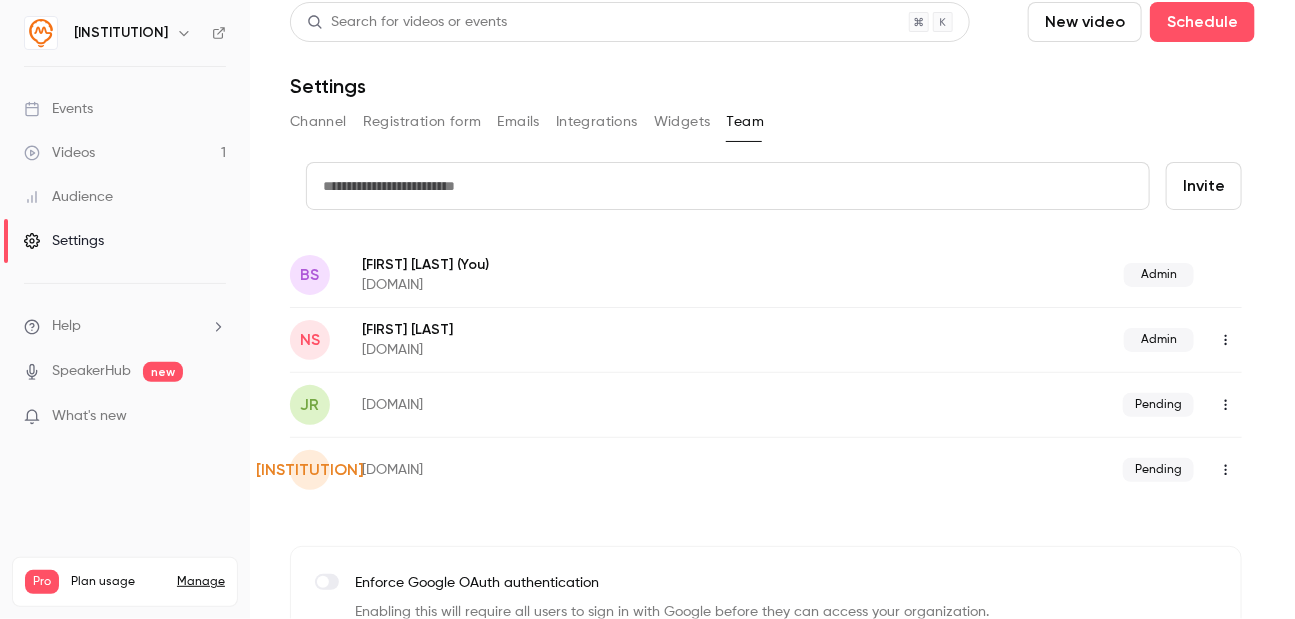 scroll, scrollTop: 0, scrollLeft: 0, axis: both 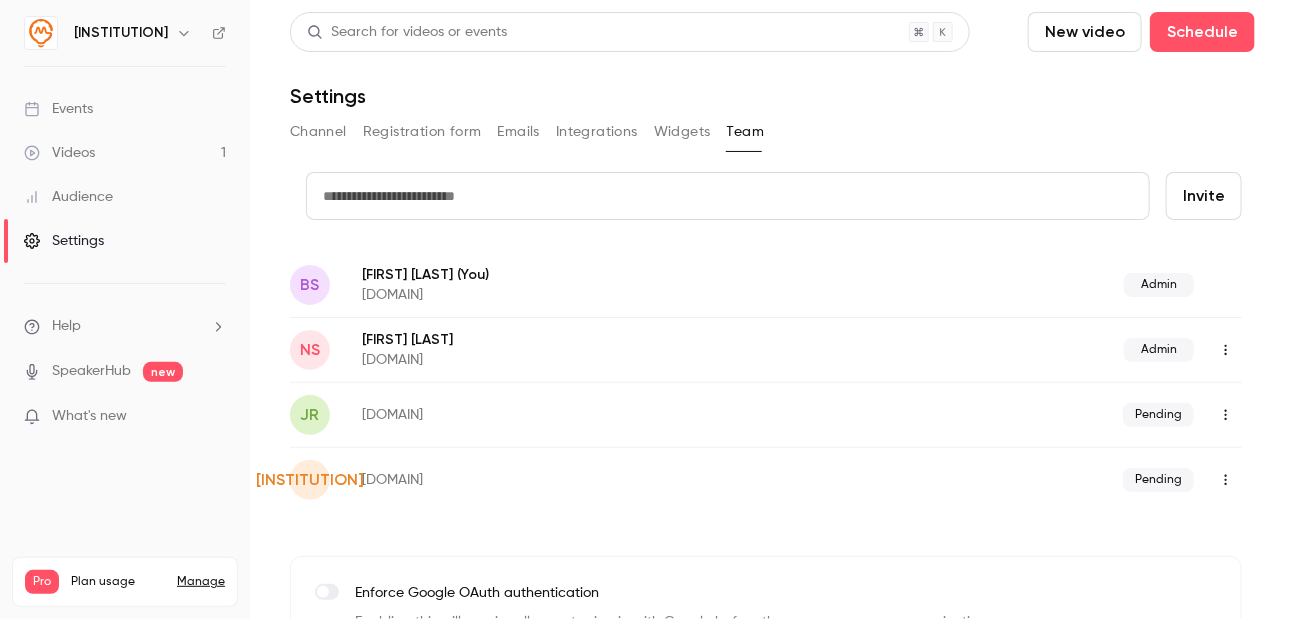 click on "SpeakerHub" at bounding box center [91, 371] 